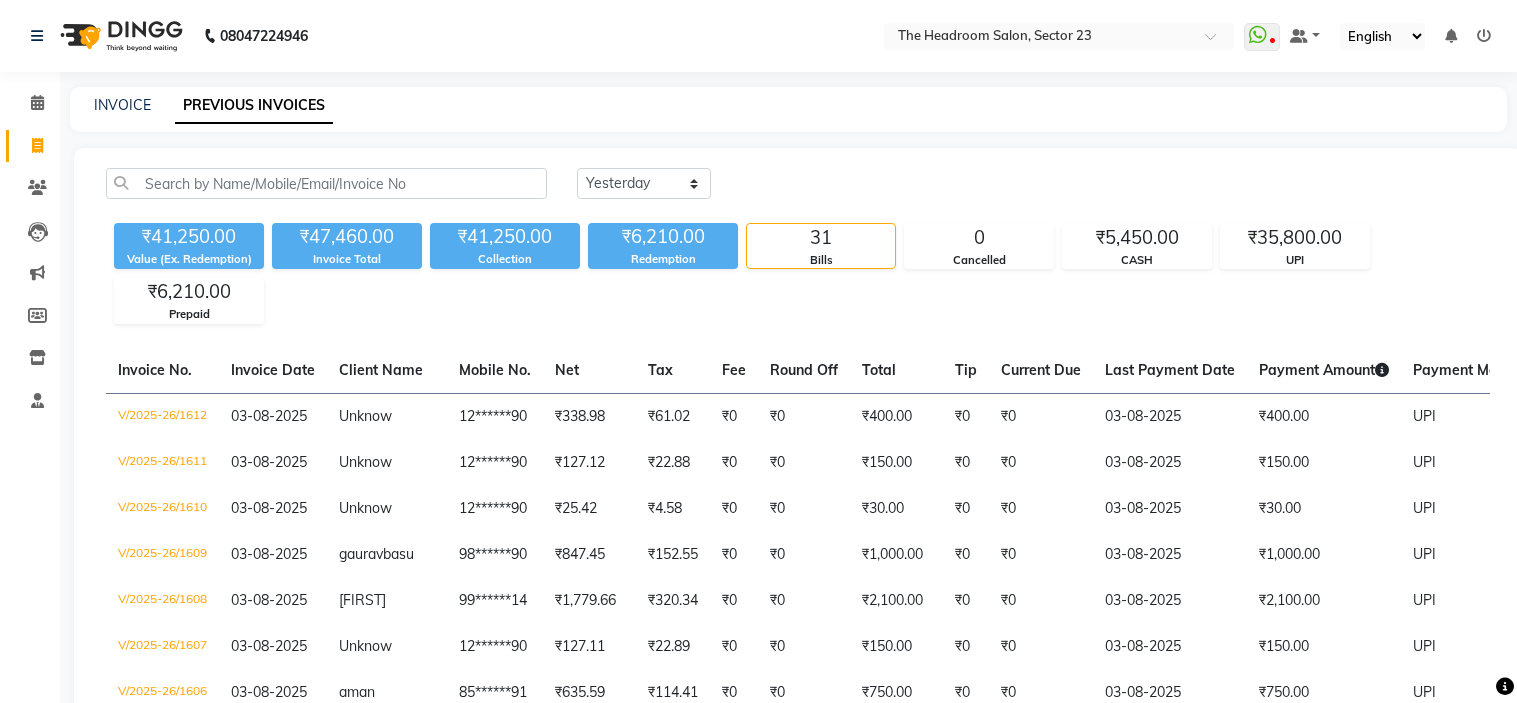 select on "yesterday" 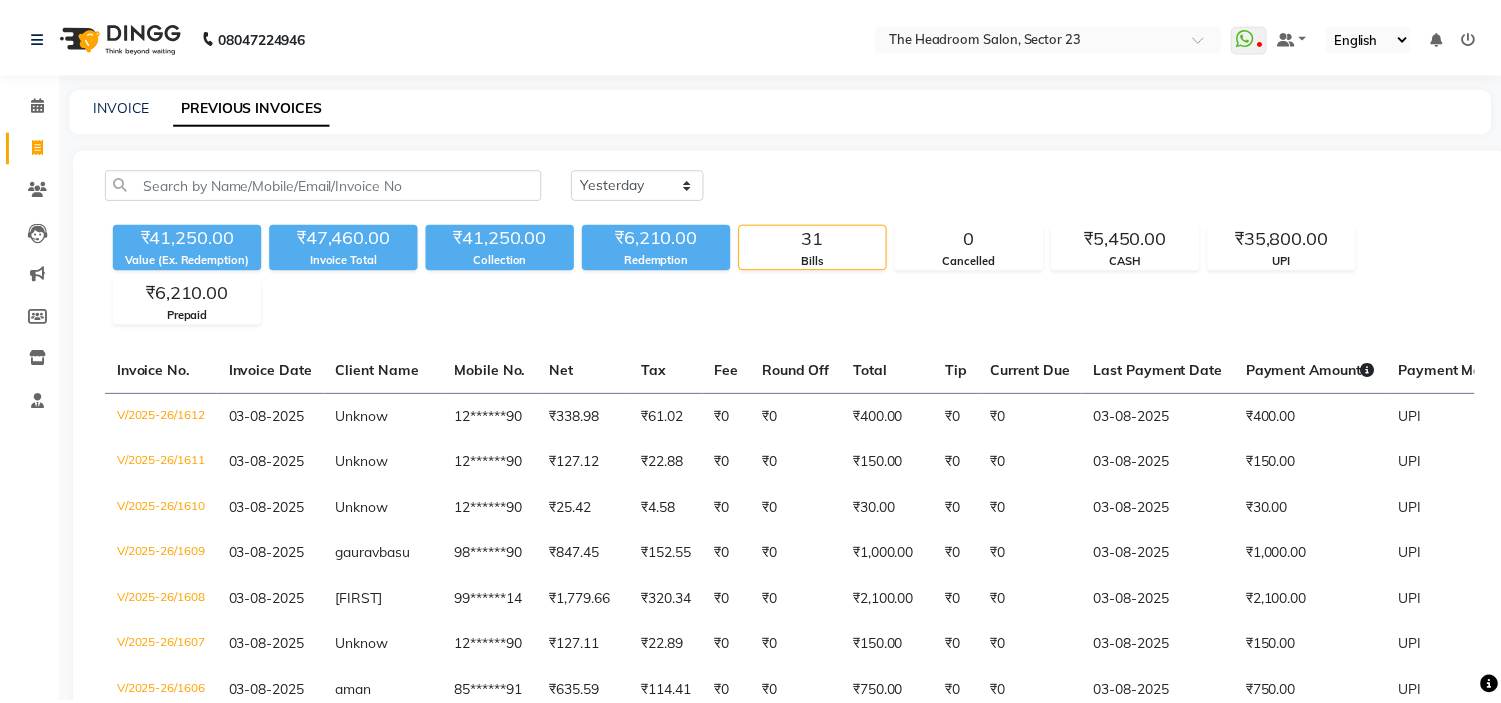 scroll, scrollTop: 0, scrollLeft: 0, axis: both 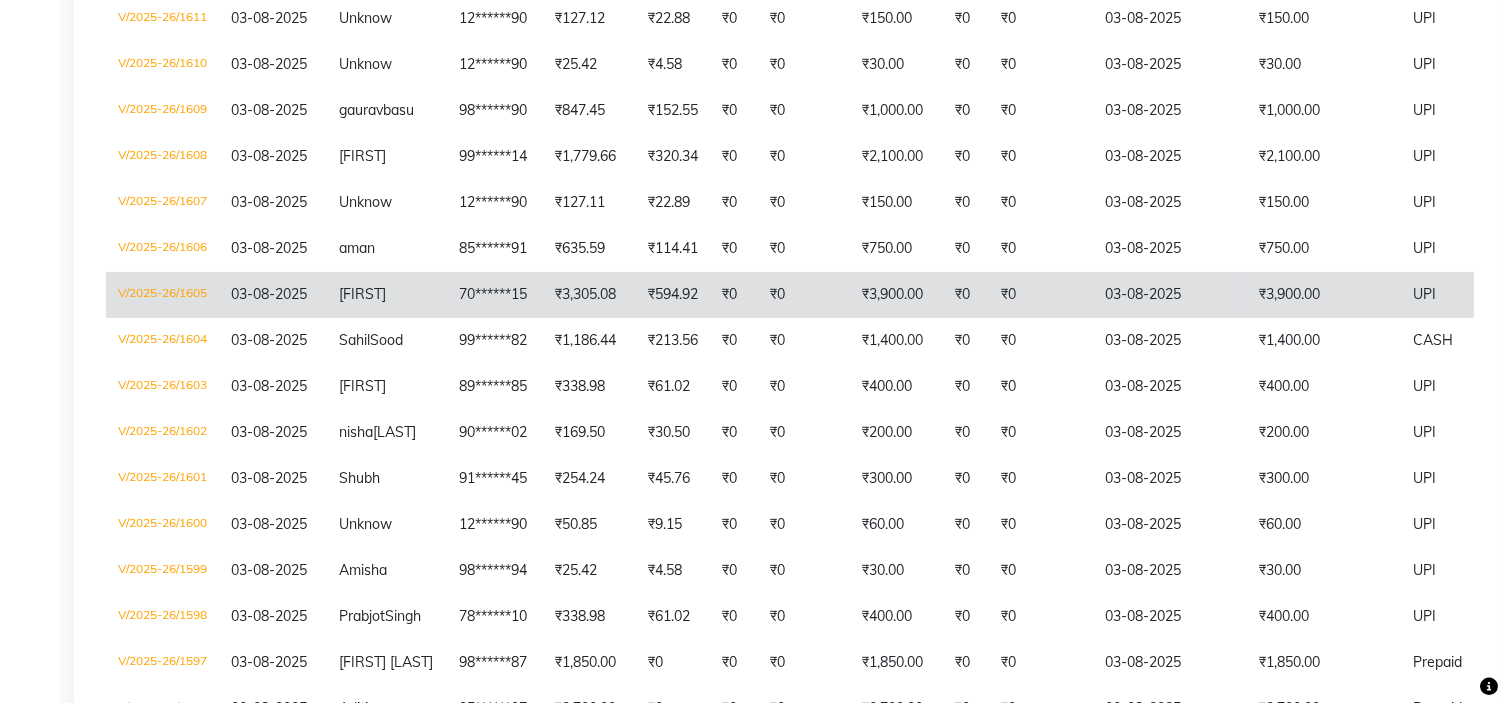 click on "₹3,900.00" 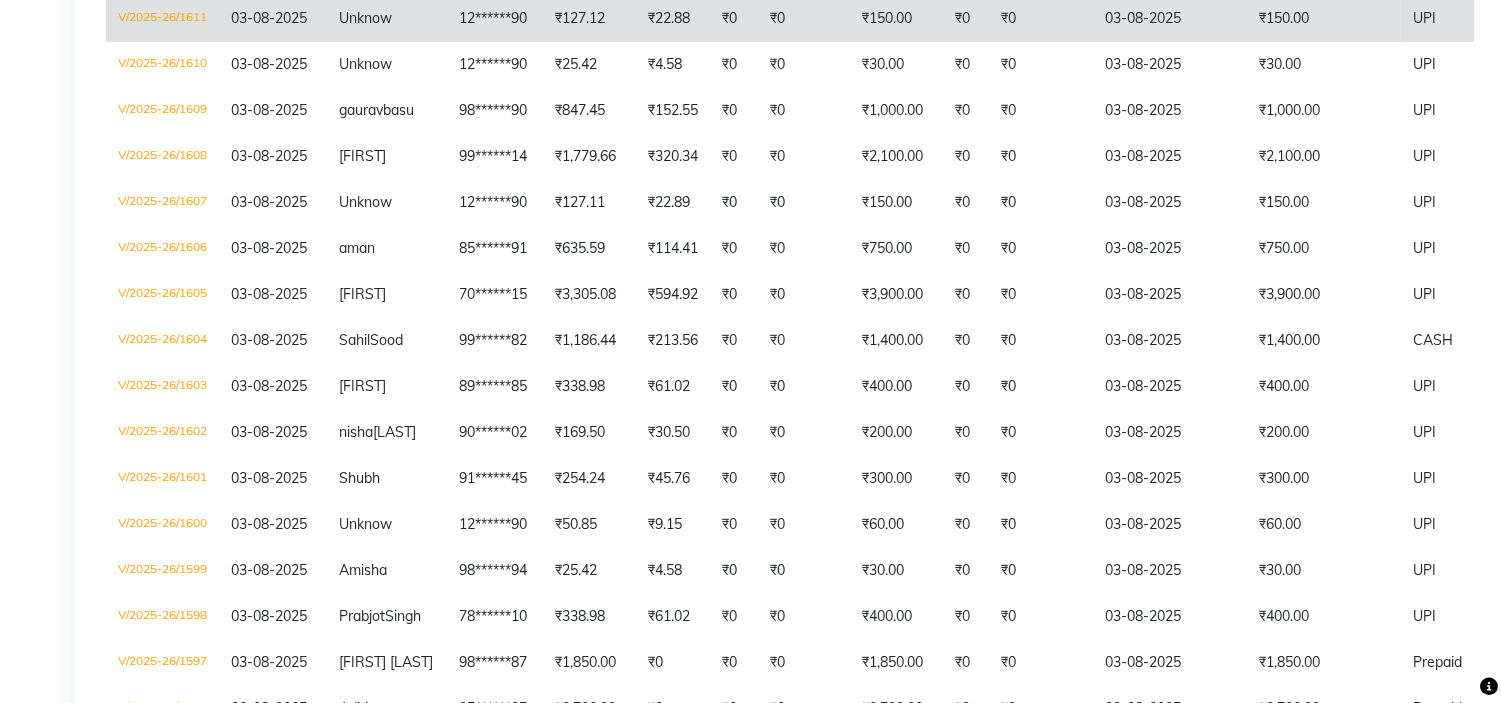 select on "service" 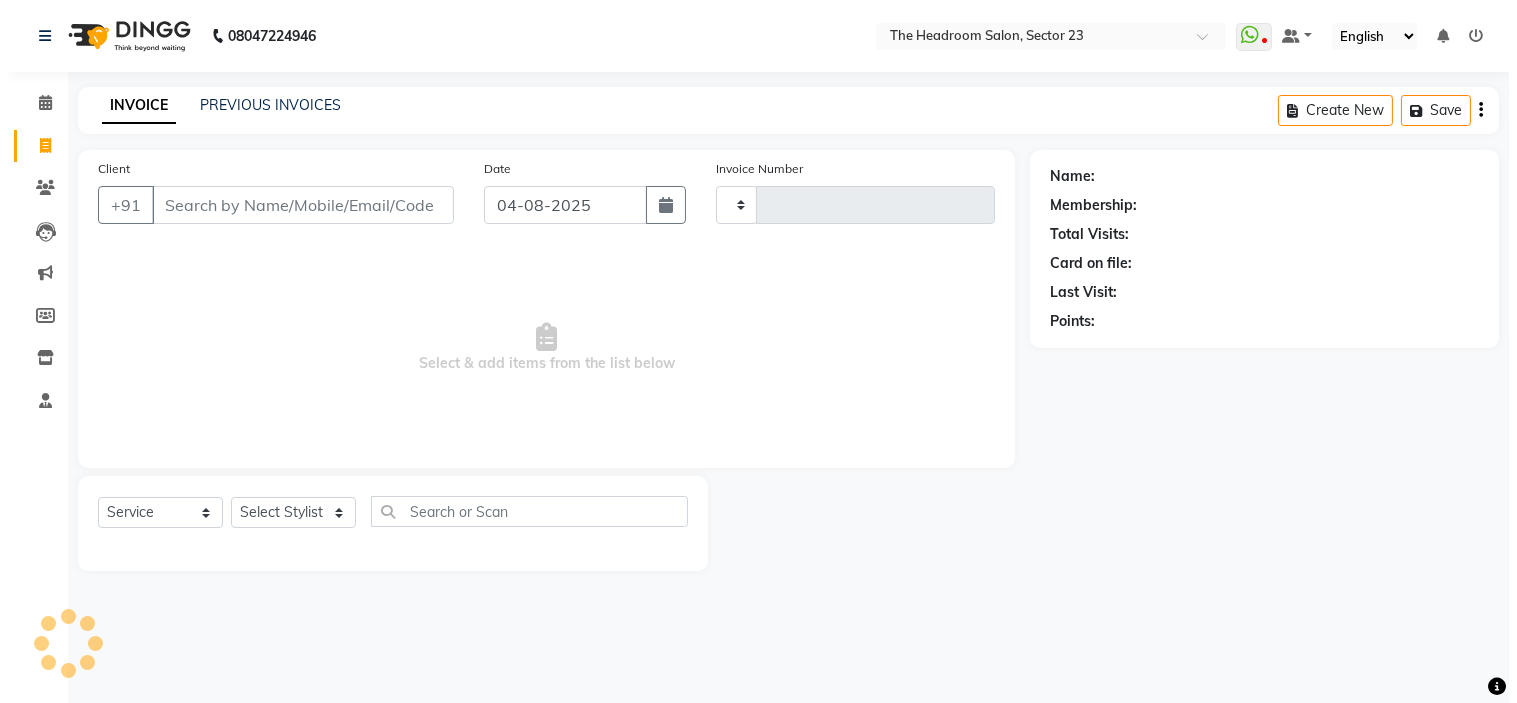 scroll, scrollTop: 0, scrollLeft: 0, axis: both 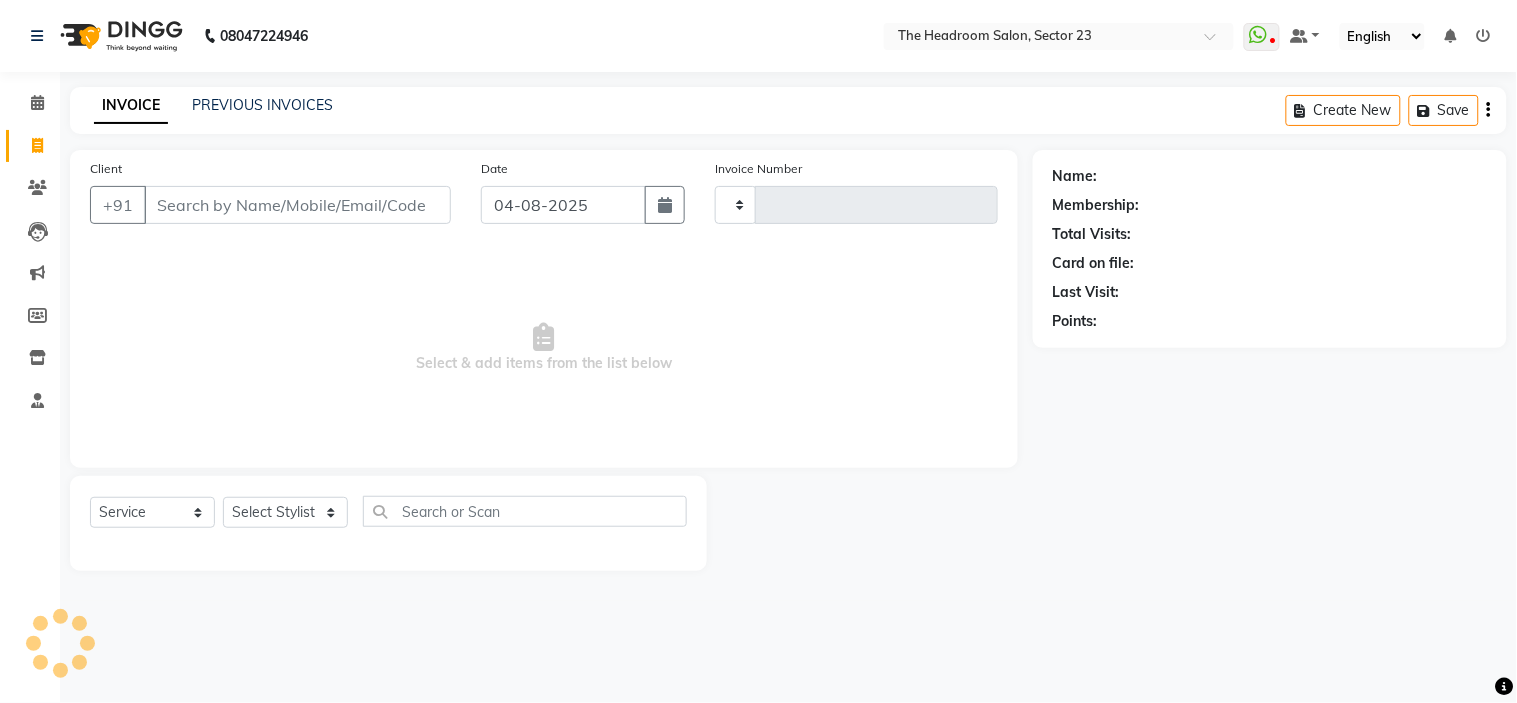 type on "1614" 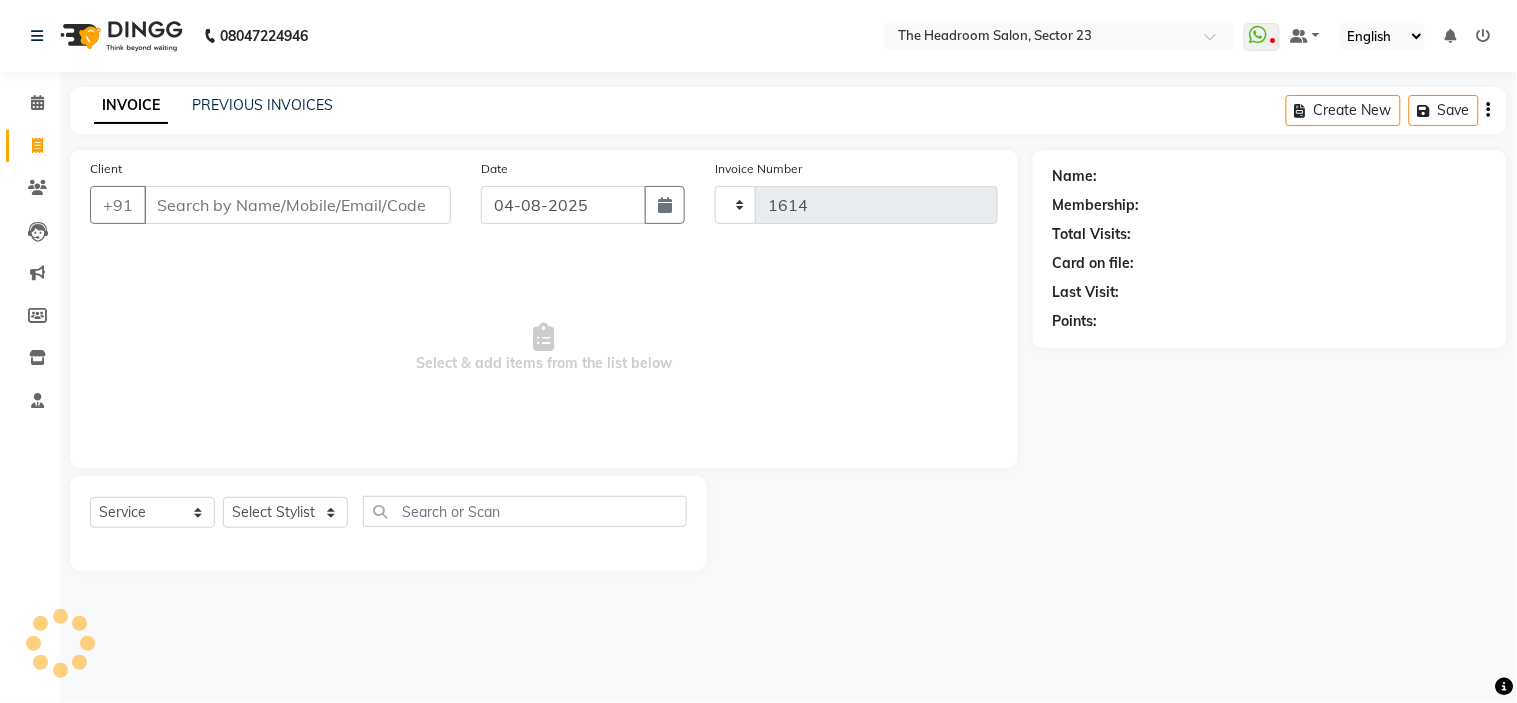 select on "6796" 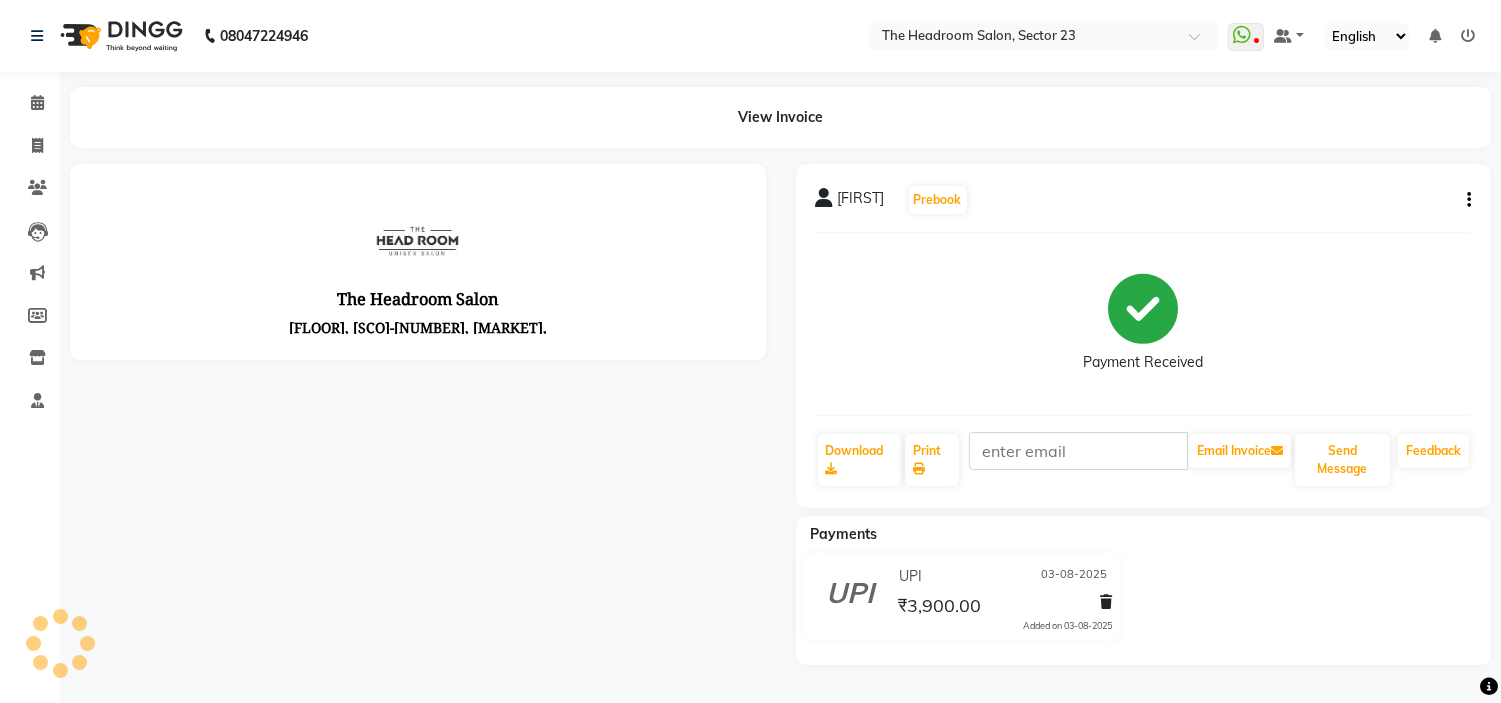 scroll, scrollTop: 0, scrollLeft: 0, axis: both 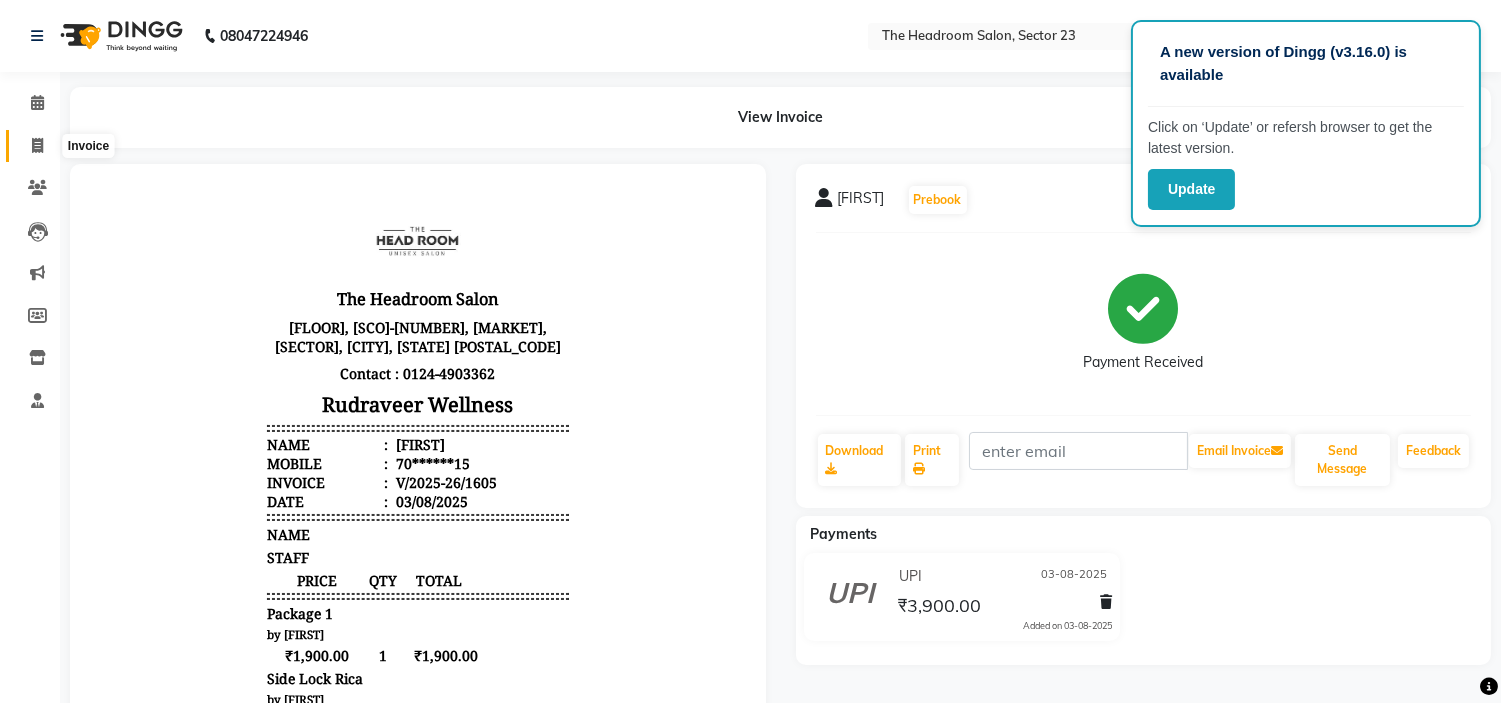 click 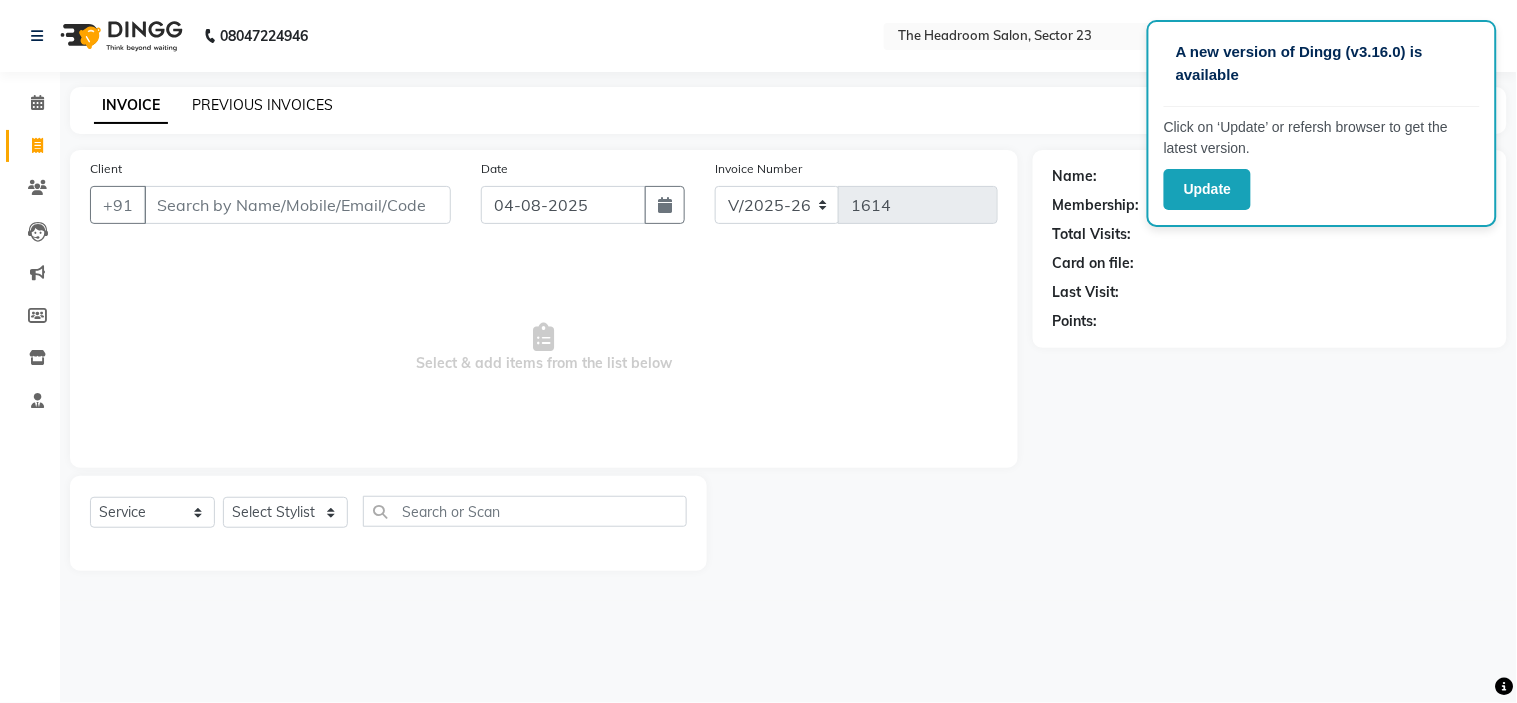 click on "PREVIOUS INVOICES" 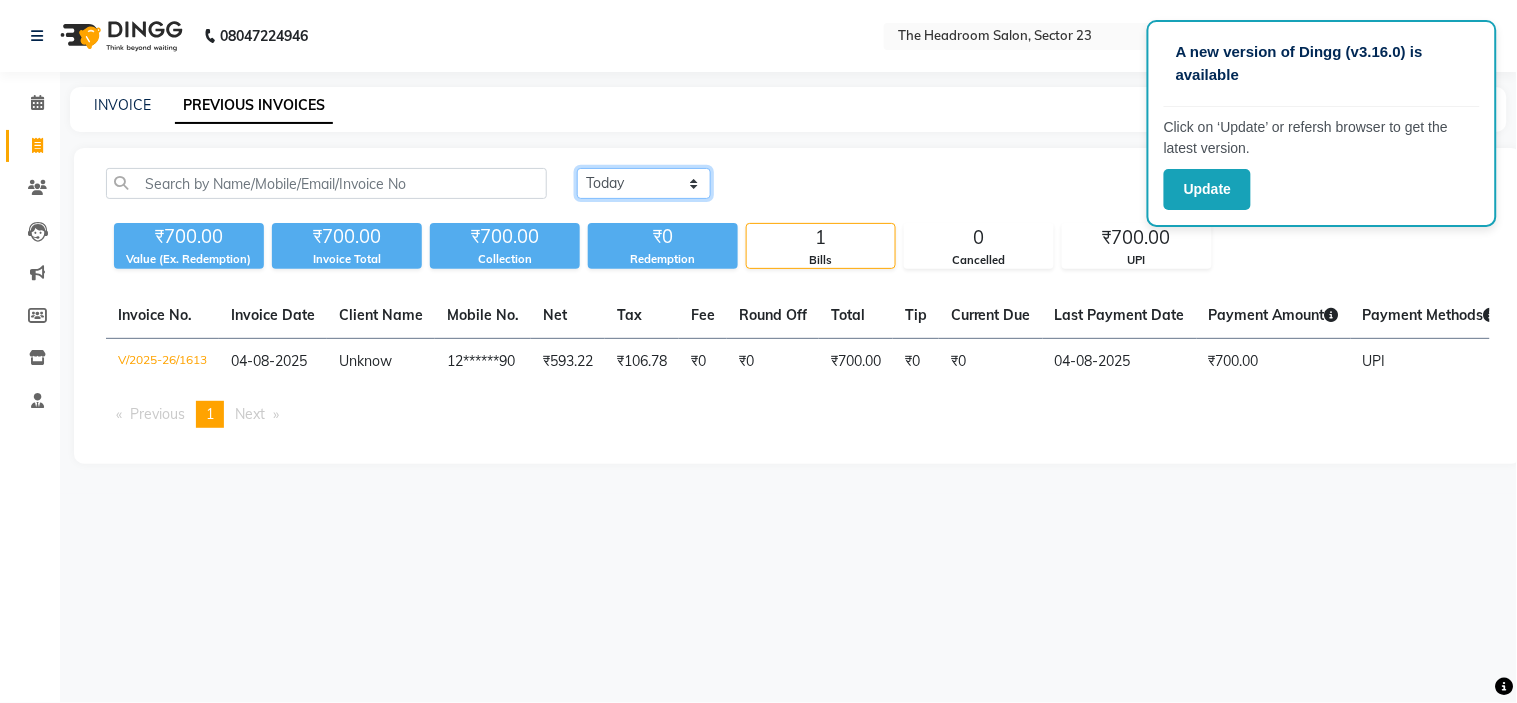 click on "Today Yesterday Custom Range" 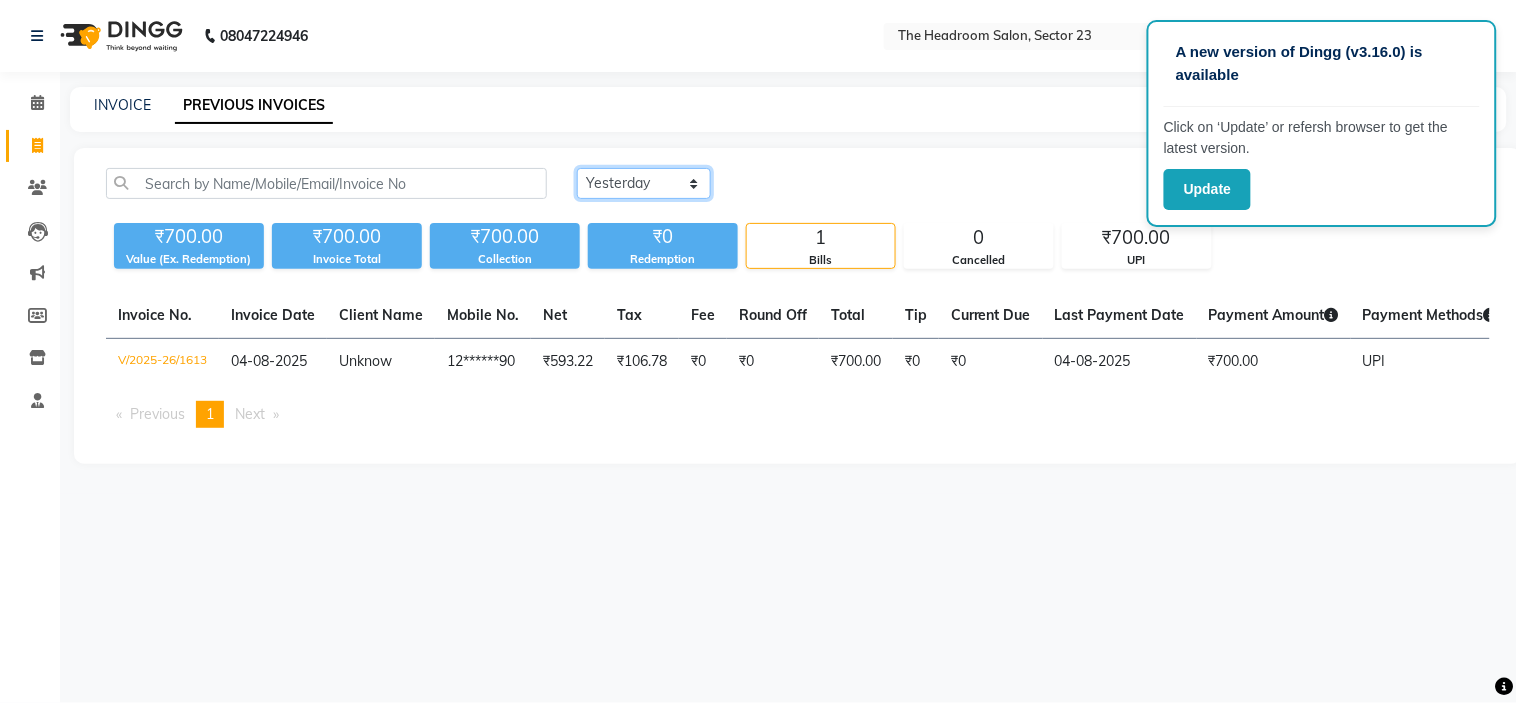 click on "Today Yesterday Custom Range" 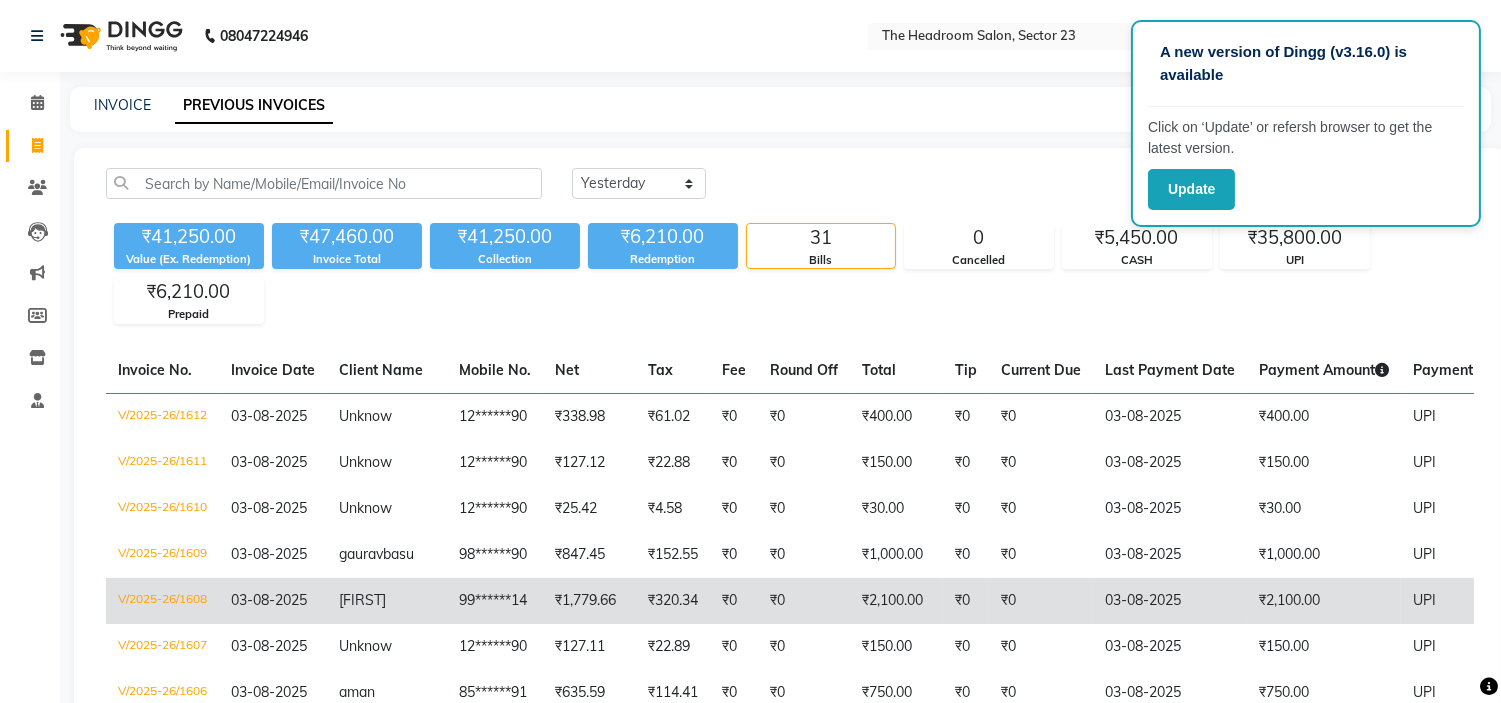 click on "03-08-2025" 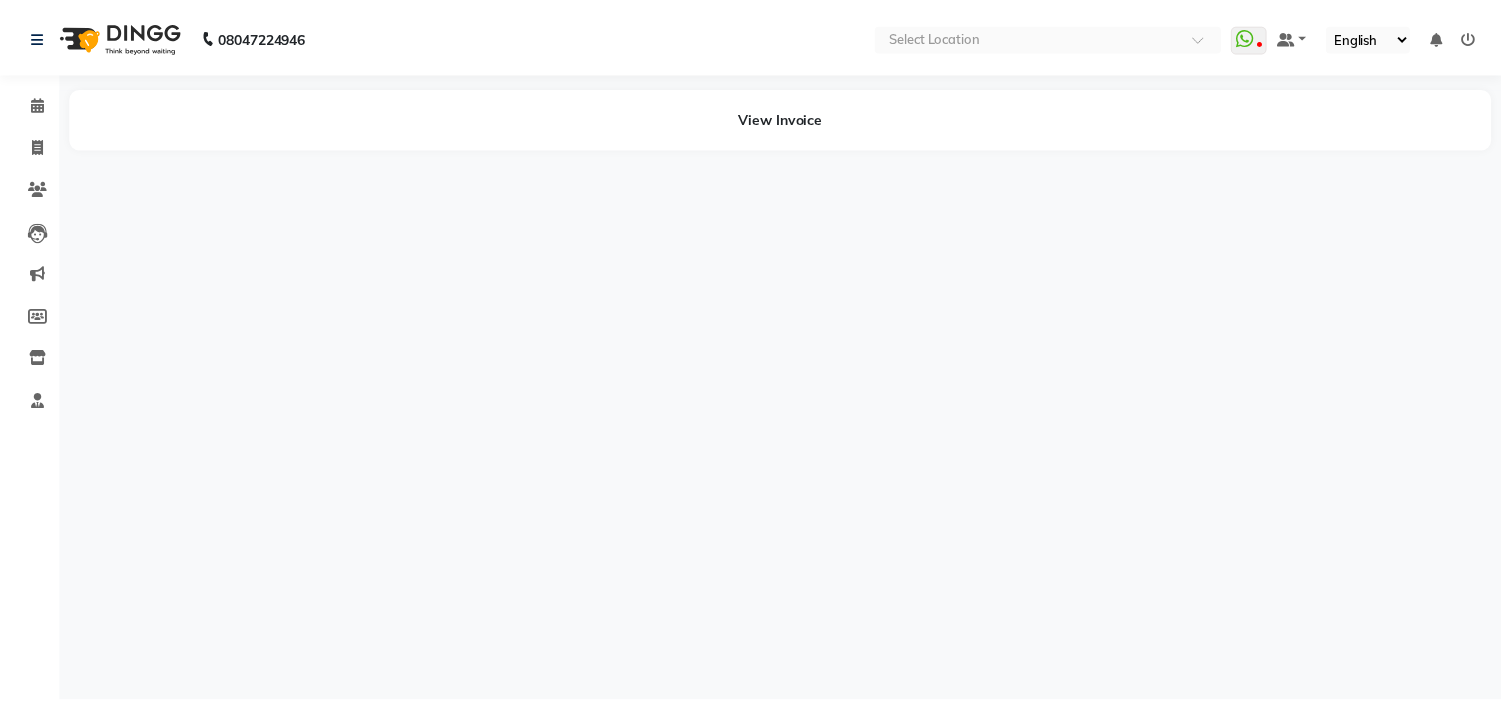 scroll, scrollTop: 0, scrollLeft: 0, axis: both 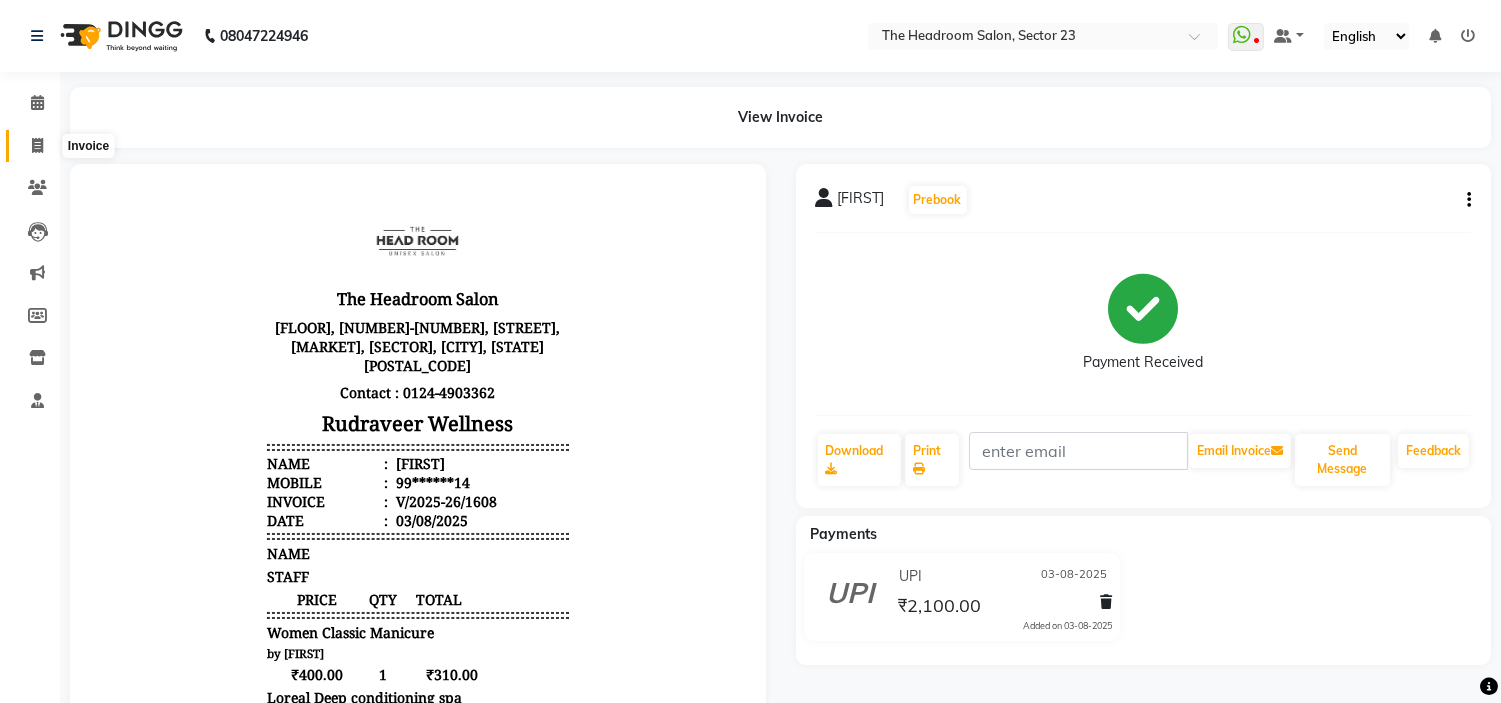 click 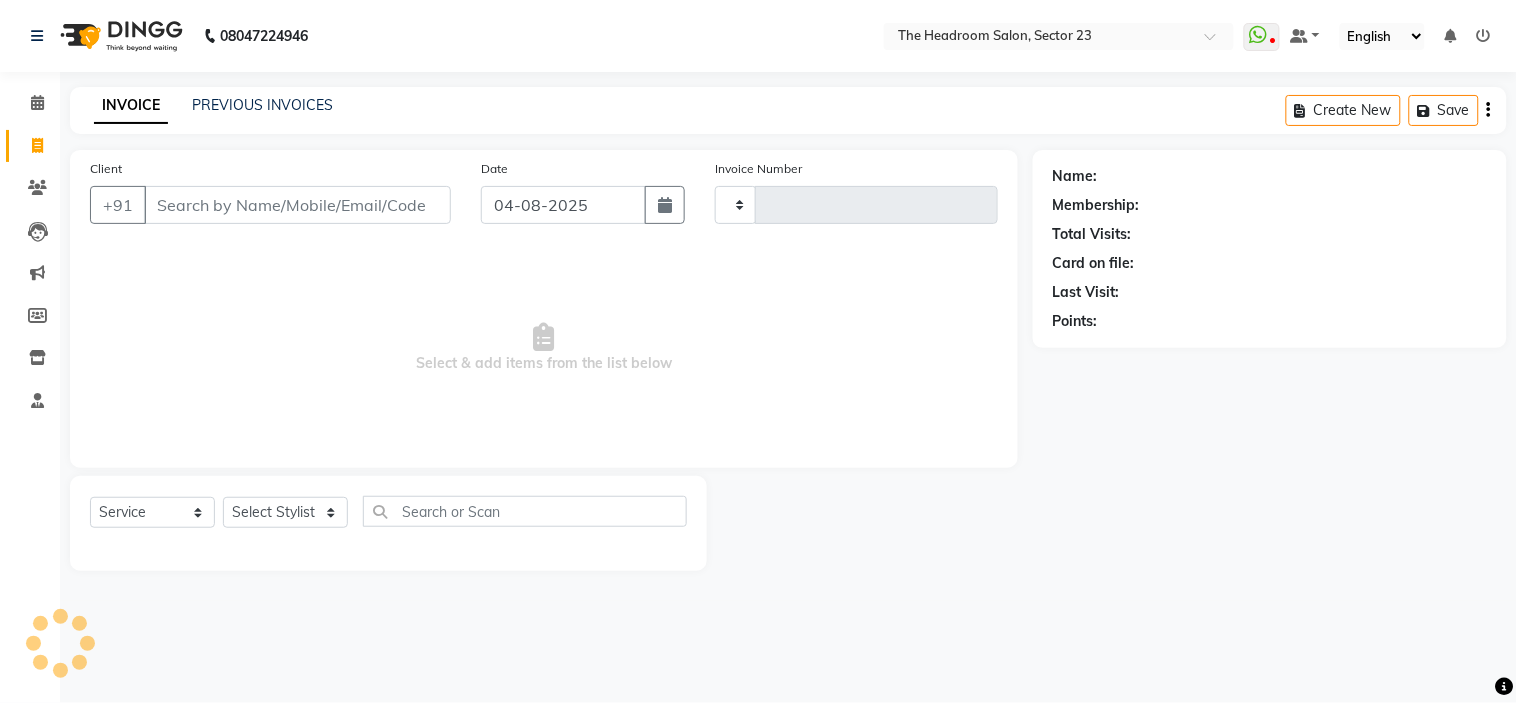 type on "1614" 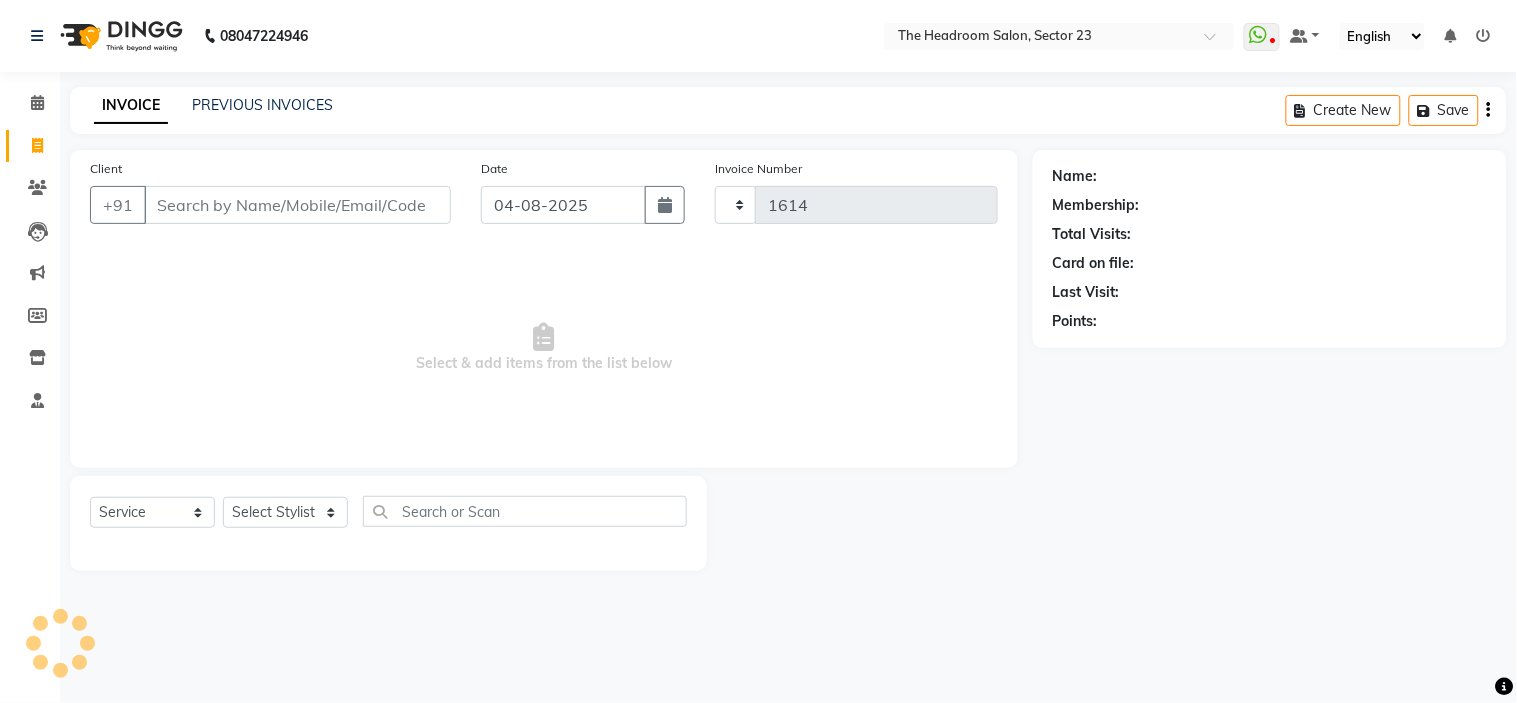 select on "6796" 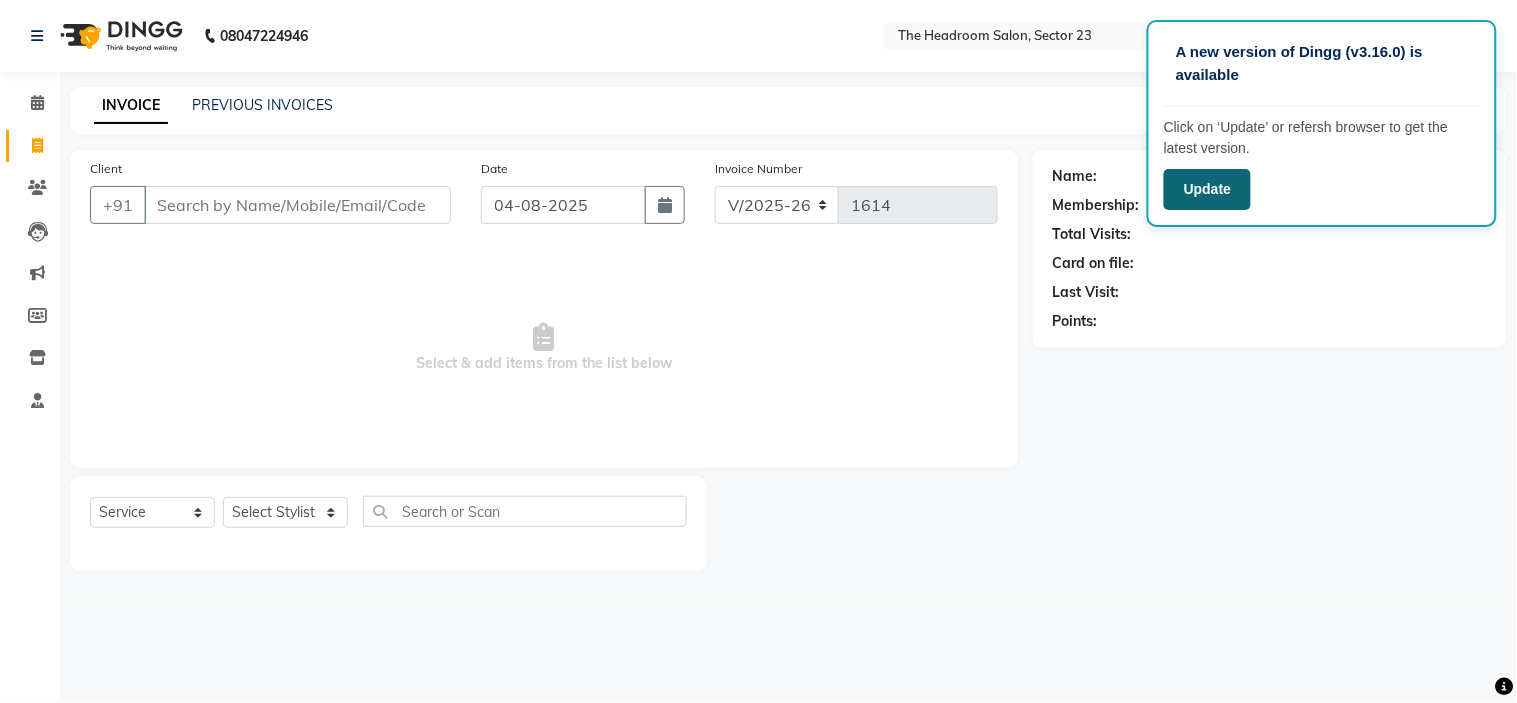click on "Update" 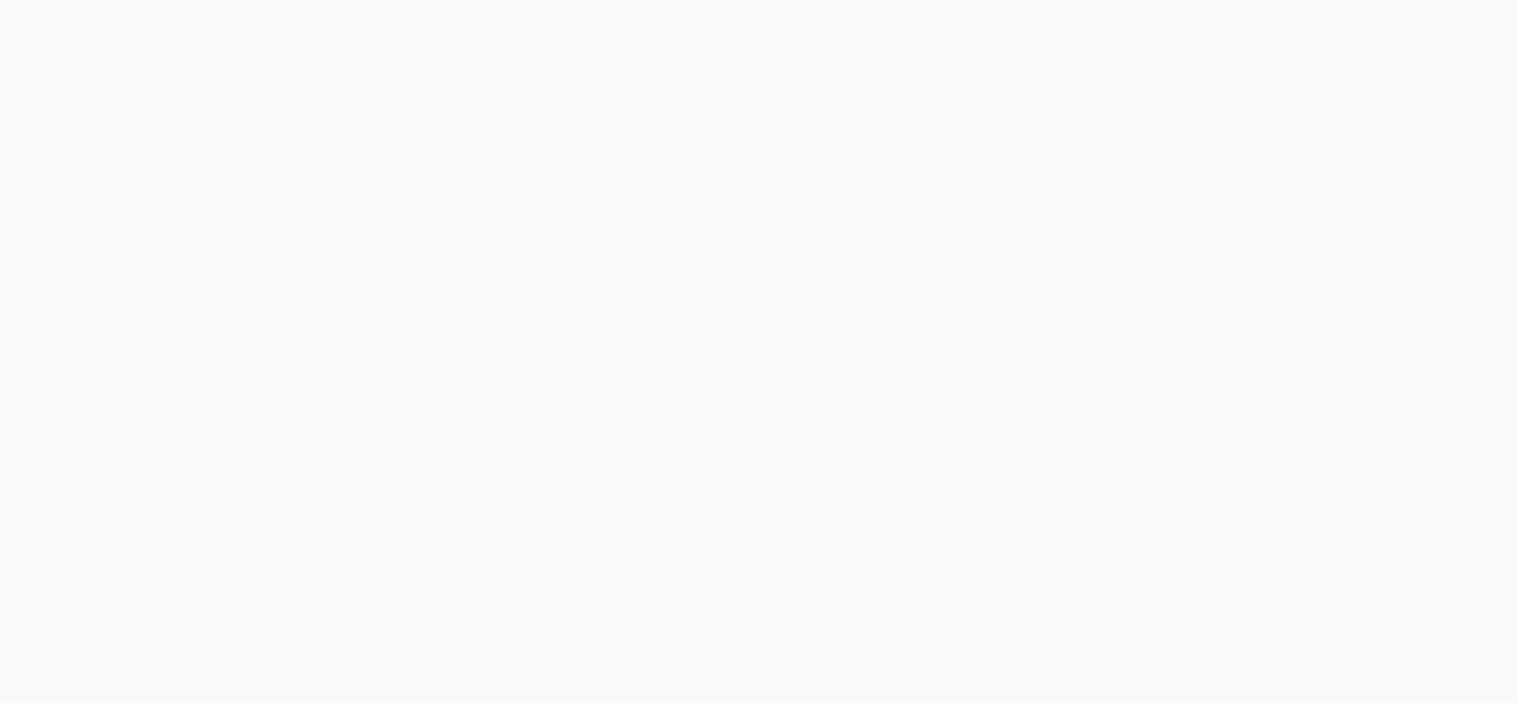 scroll, scrollTop: 0, scrollLeft: 0, axis: both 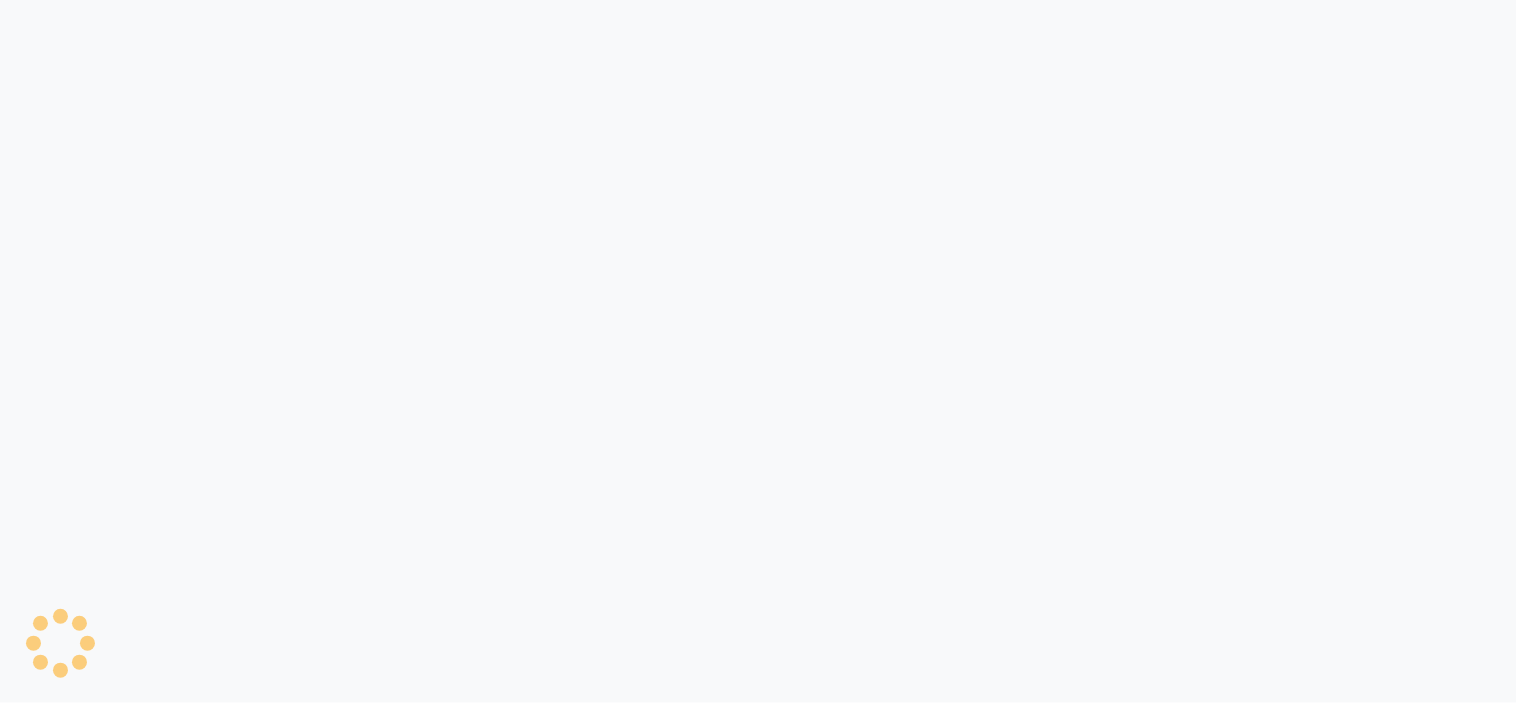 select on "service" 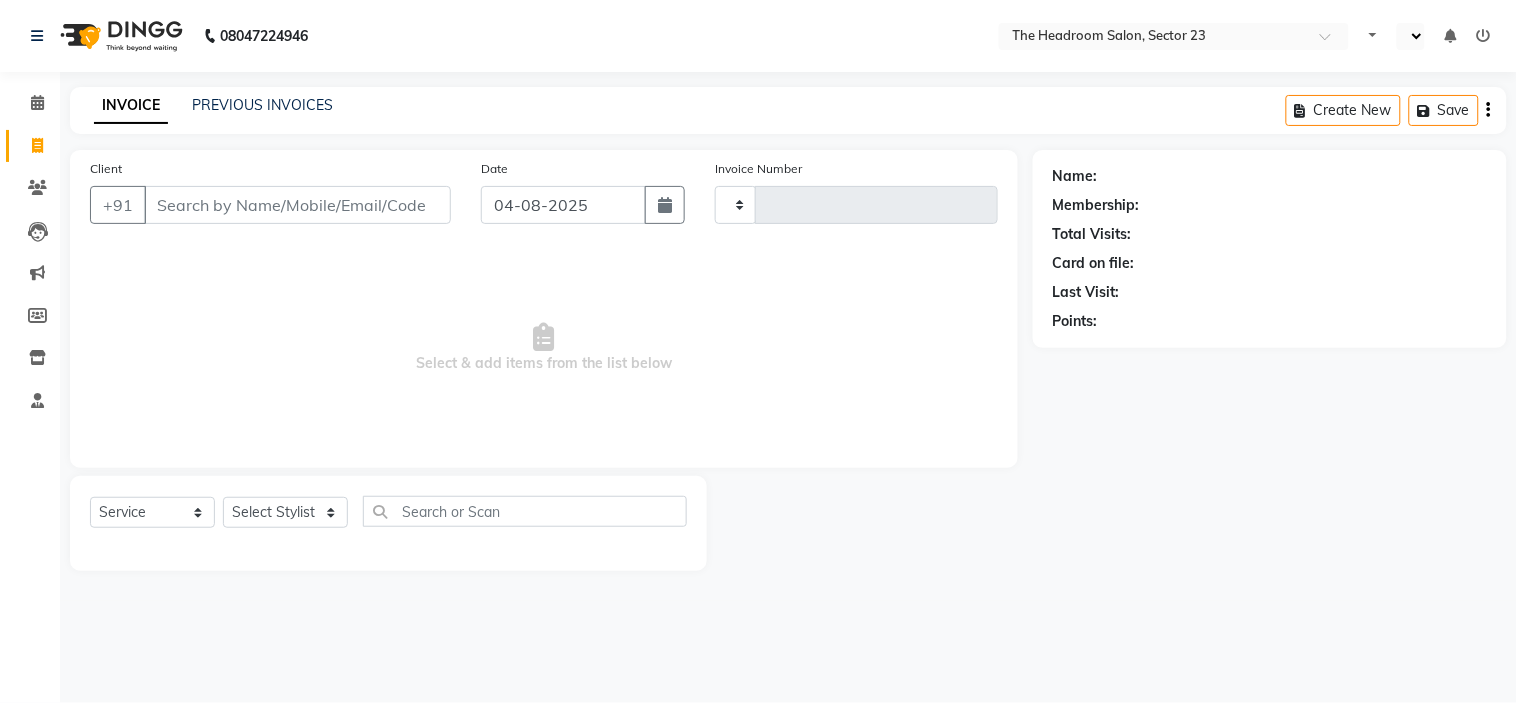 select on "en" 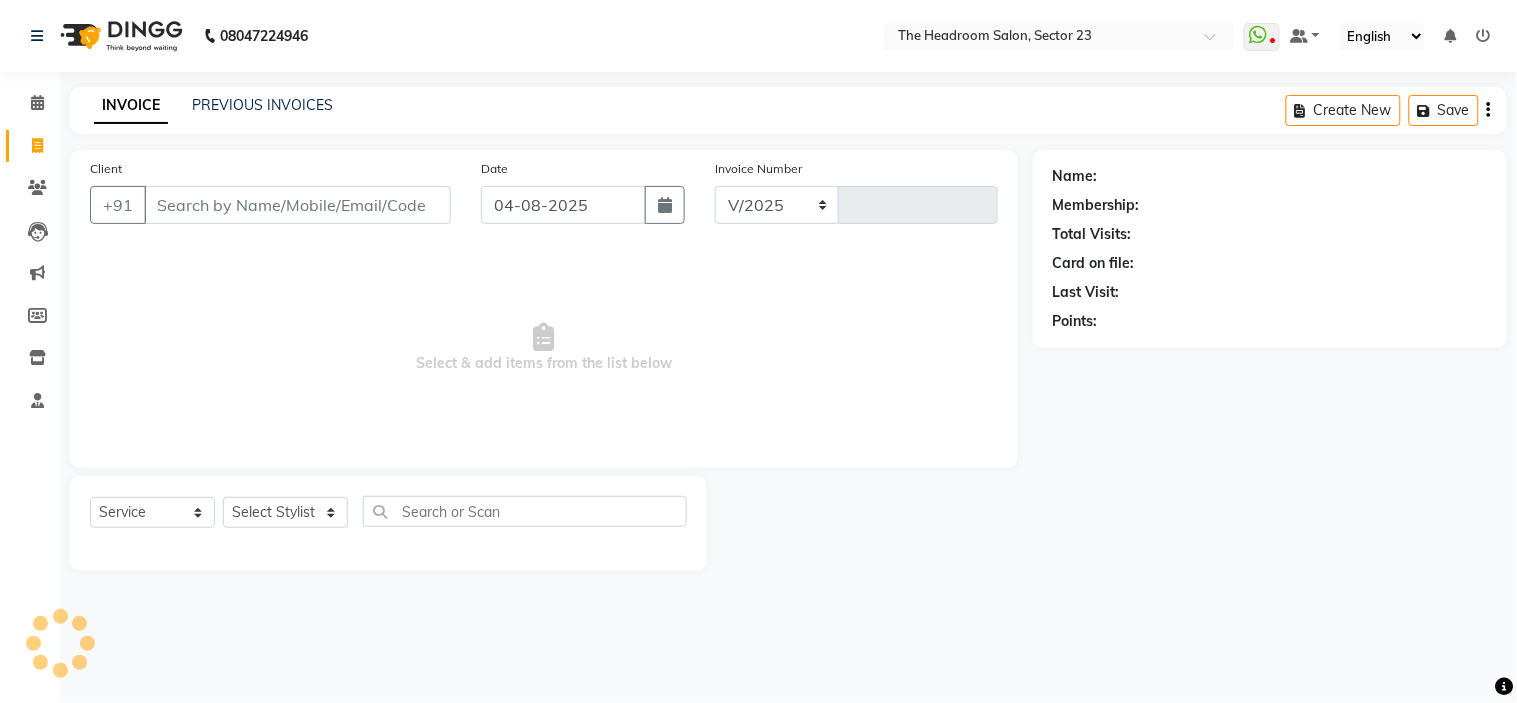 select on "6796" 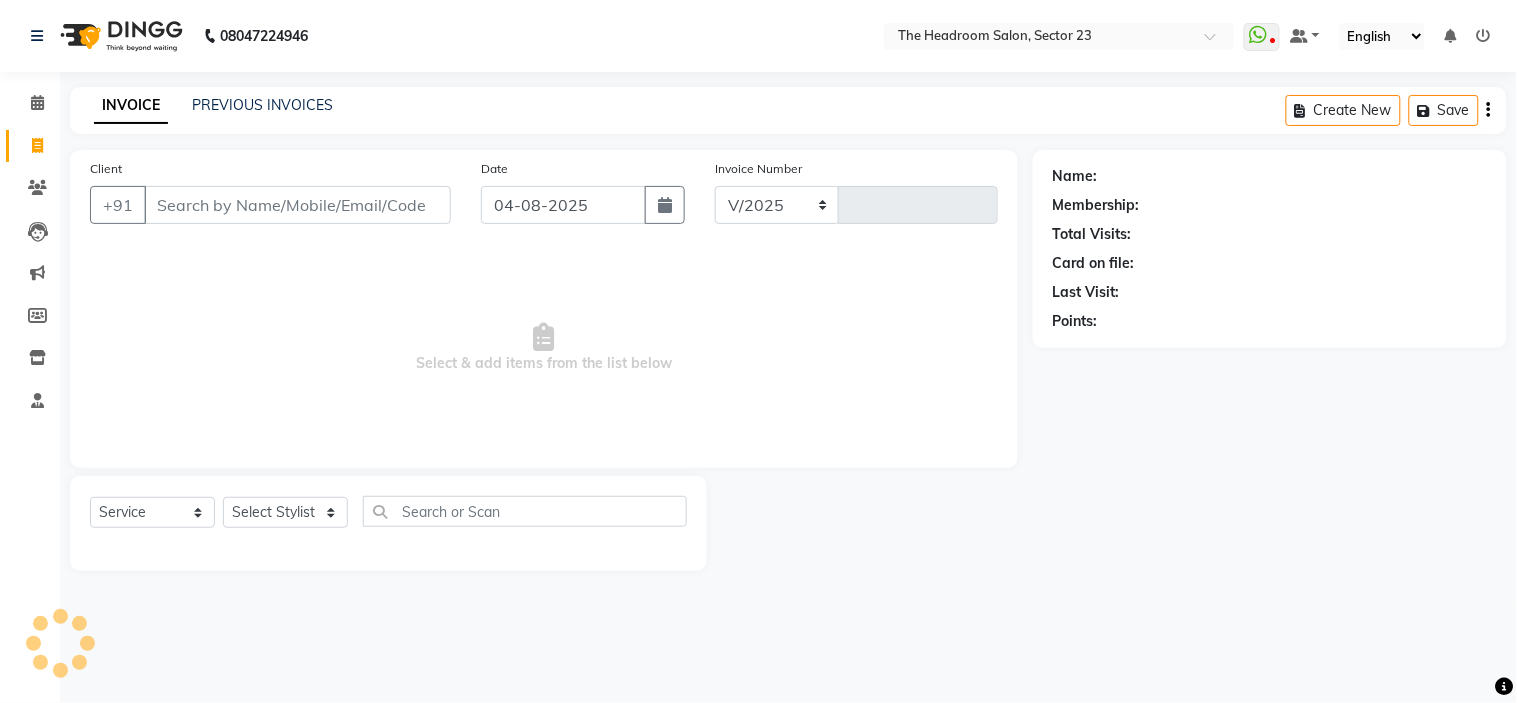 type on "1614" 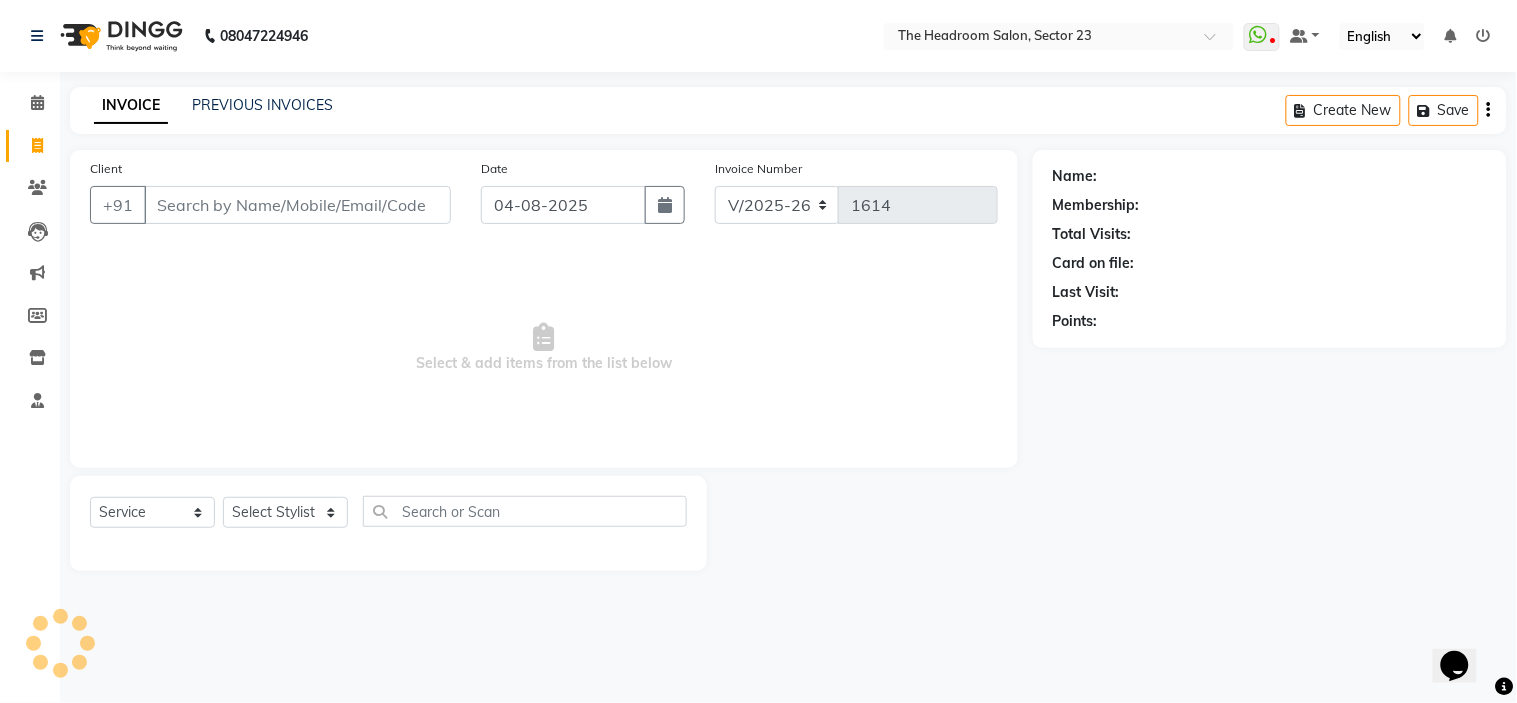 scroll, scrollTop: 0, scrollLeft: 0, axis: both 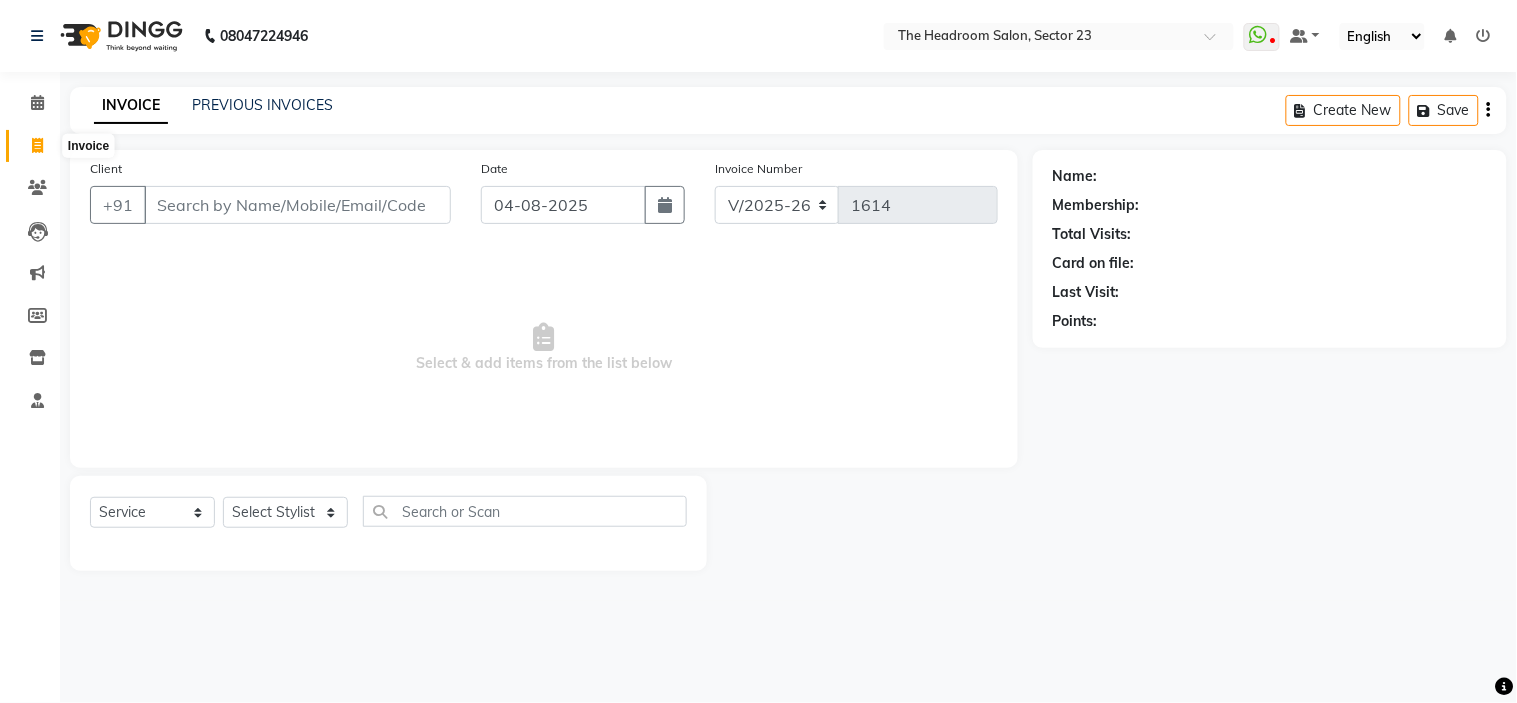 click 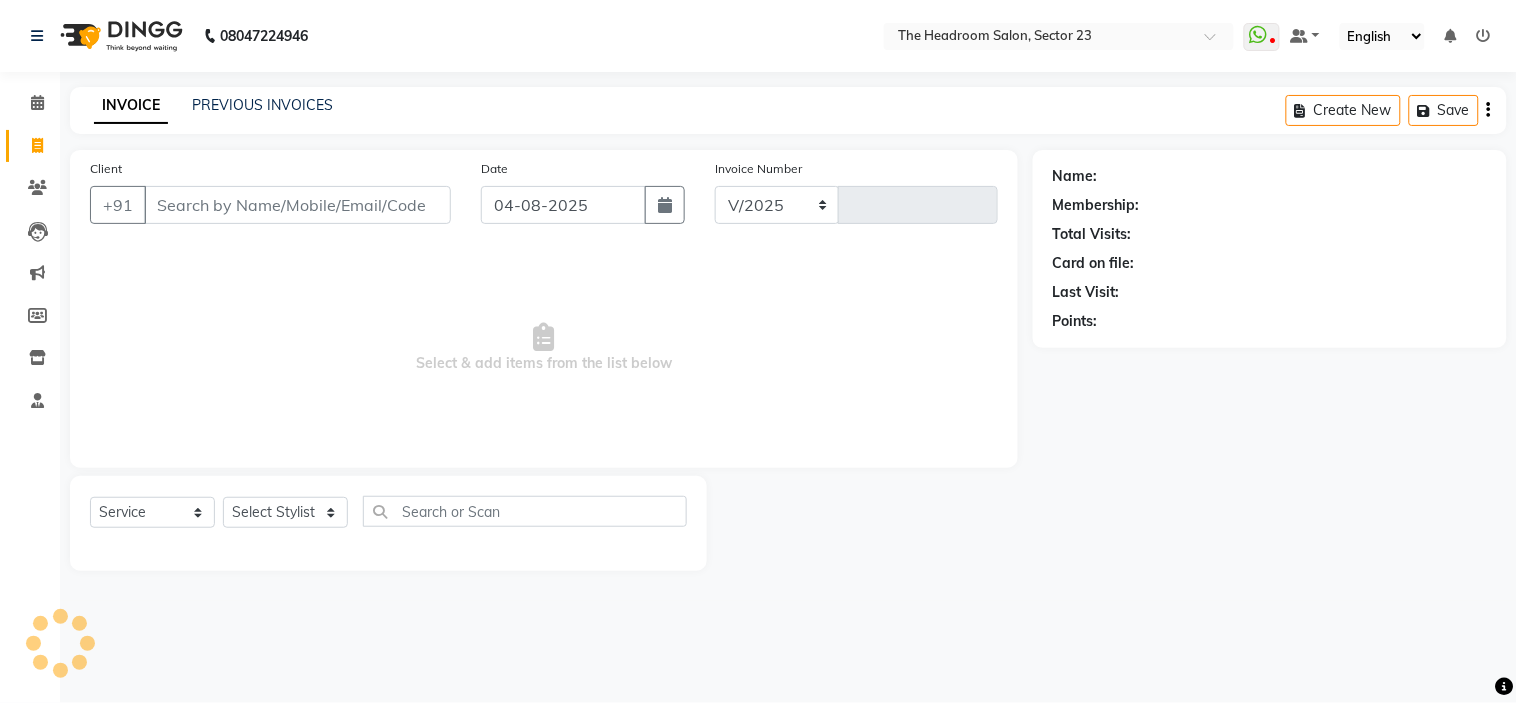 select on "6796" 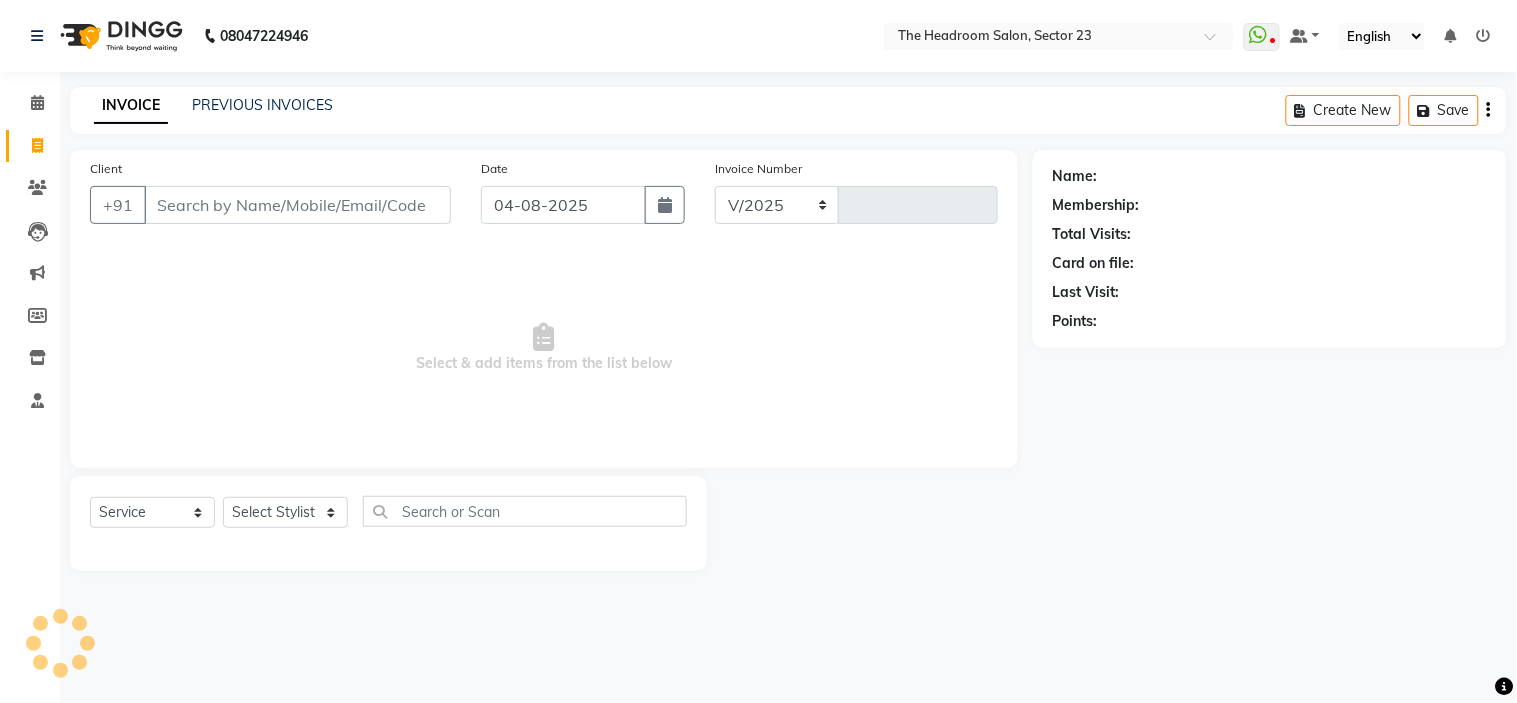 type on "1614" 